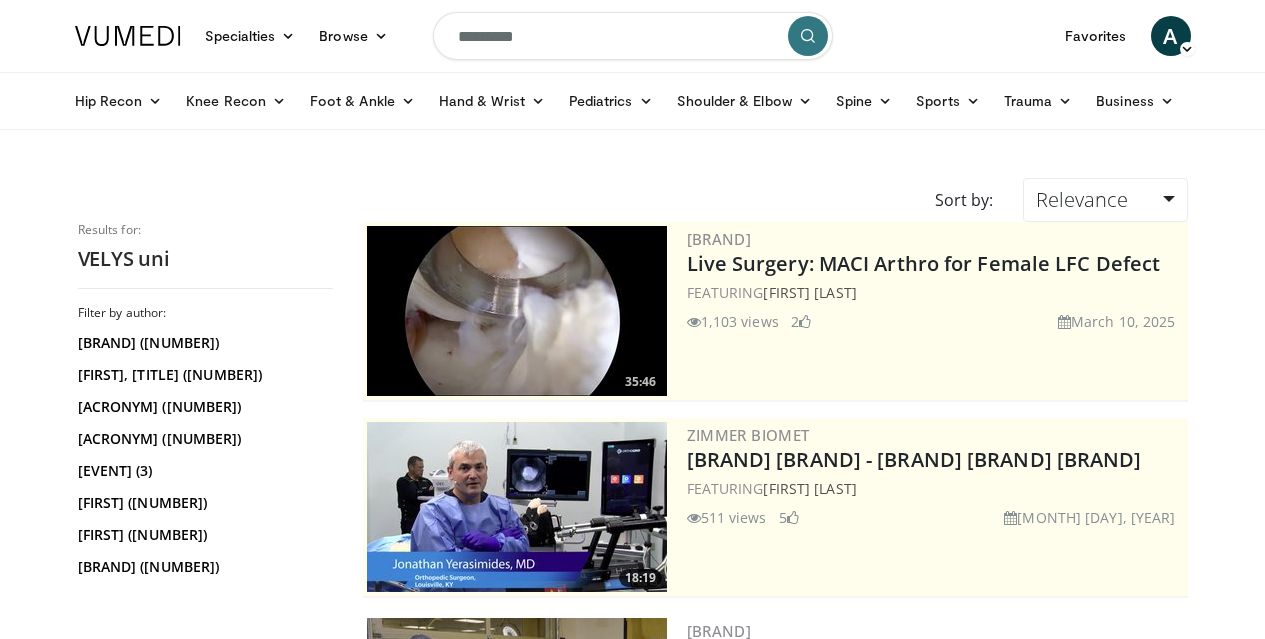 scroll, scrollTop: 0, scrollLeft: 0, axis: both 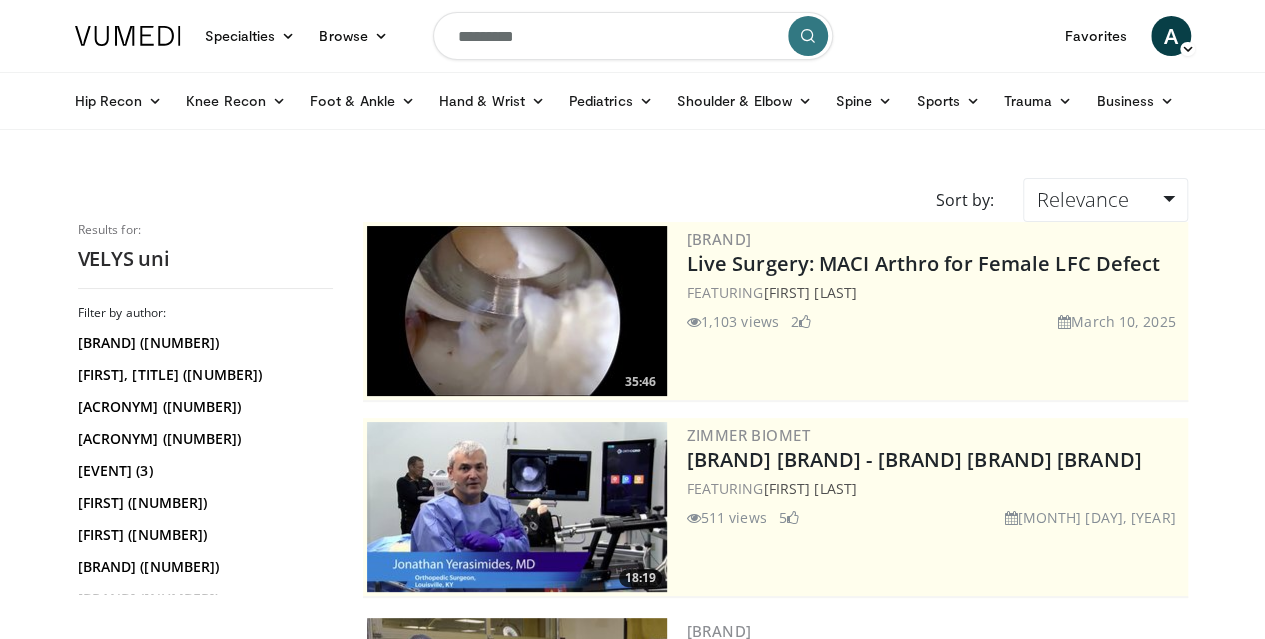 click at bounding box center [128, 36] 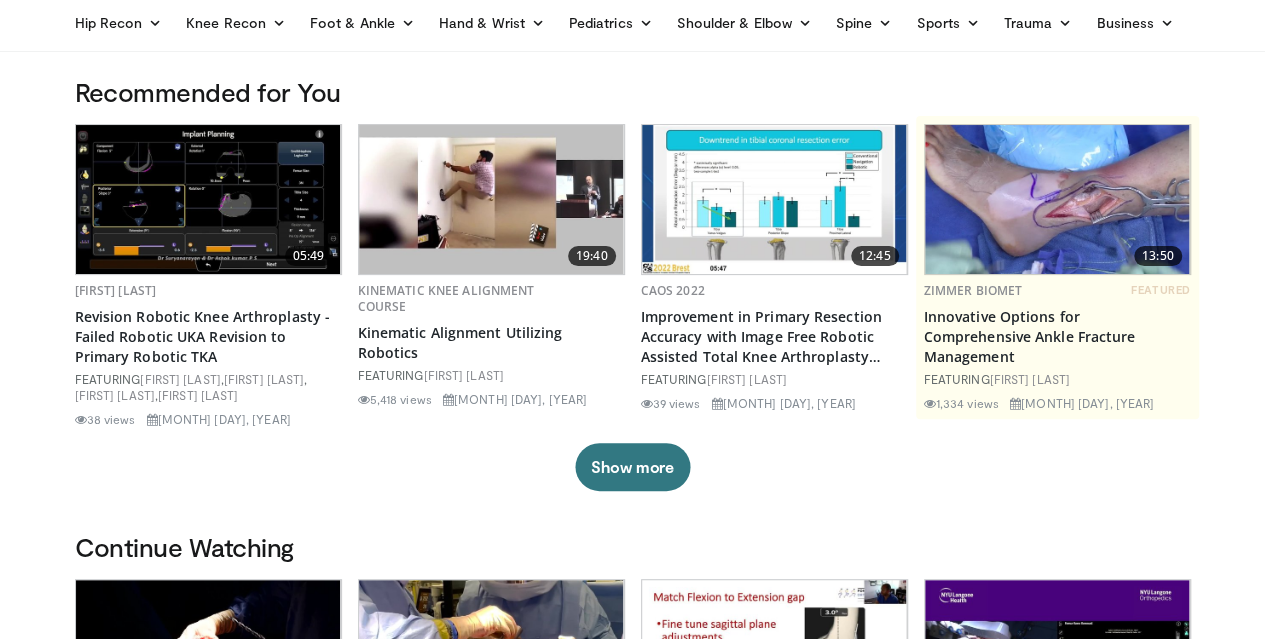 scroll, scrollTop: 0, scrollLeft: 0, axis: both 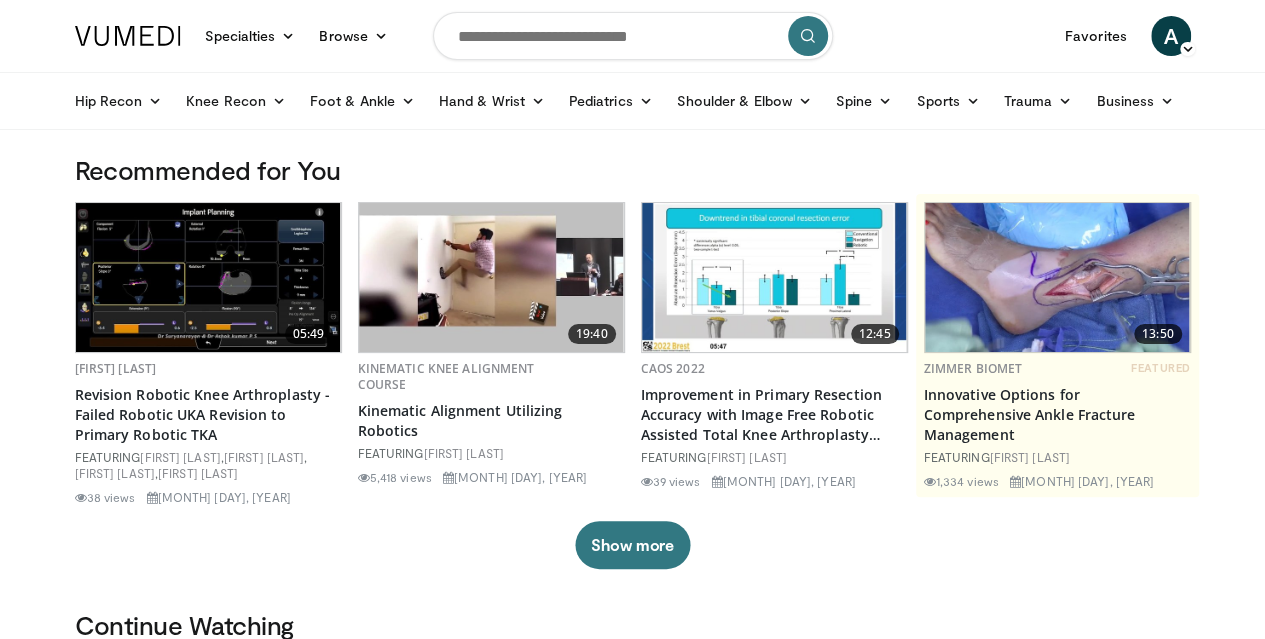 click at bounding box center [633, 36] 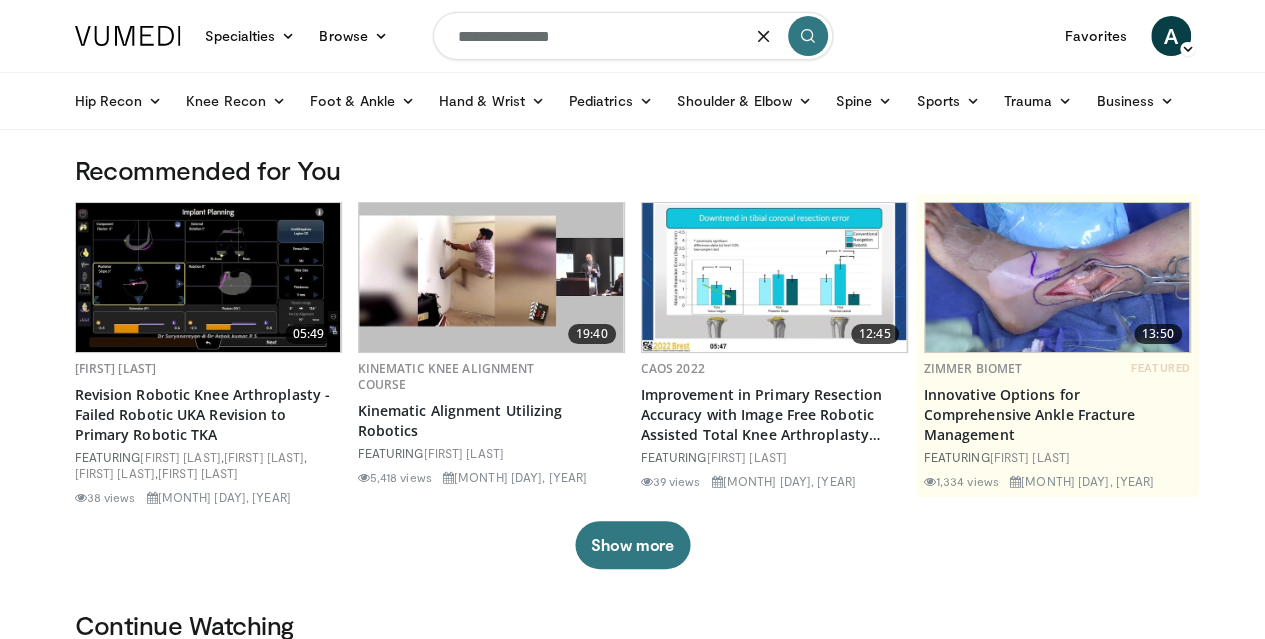 type on "**********" 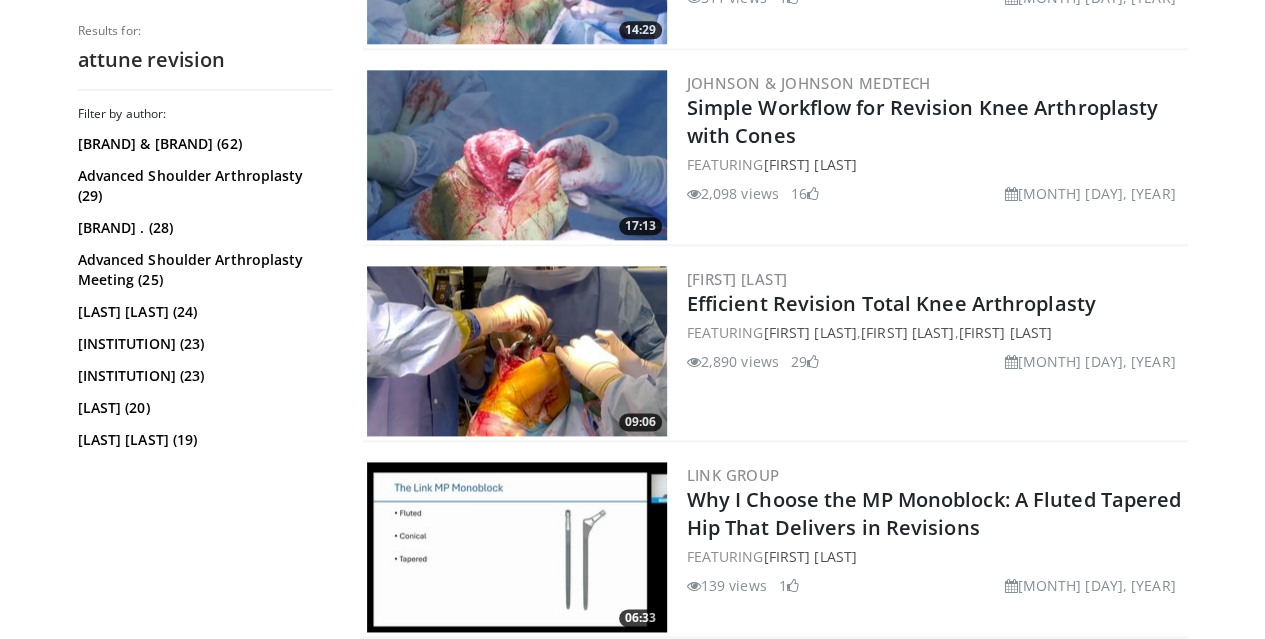 scroll, scrollTop: 1137, scrollLeft: 0, axis: vertical 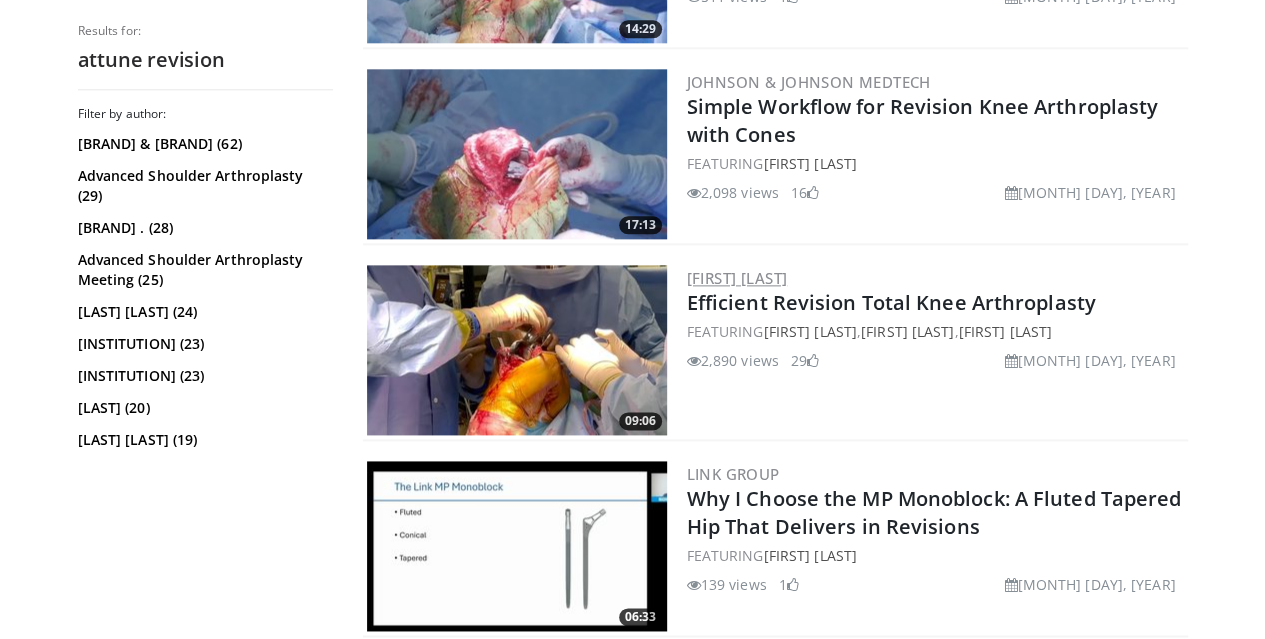 click on "[FIRST] [LAST]" at bounding box center [737, 278] 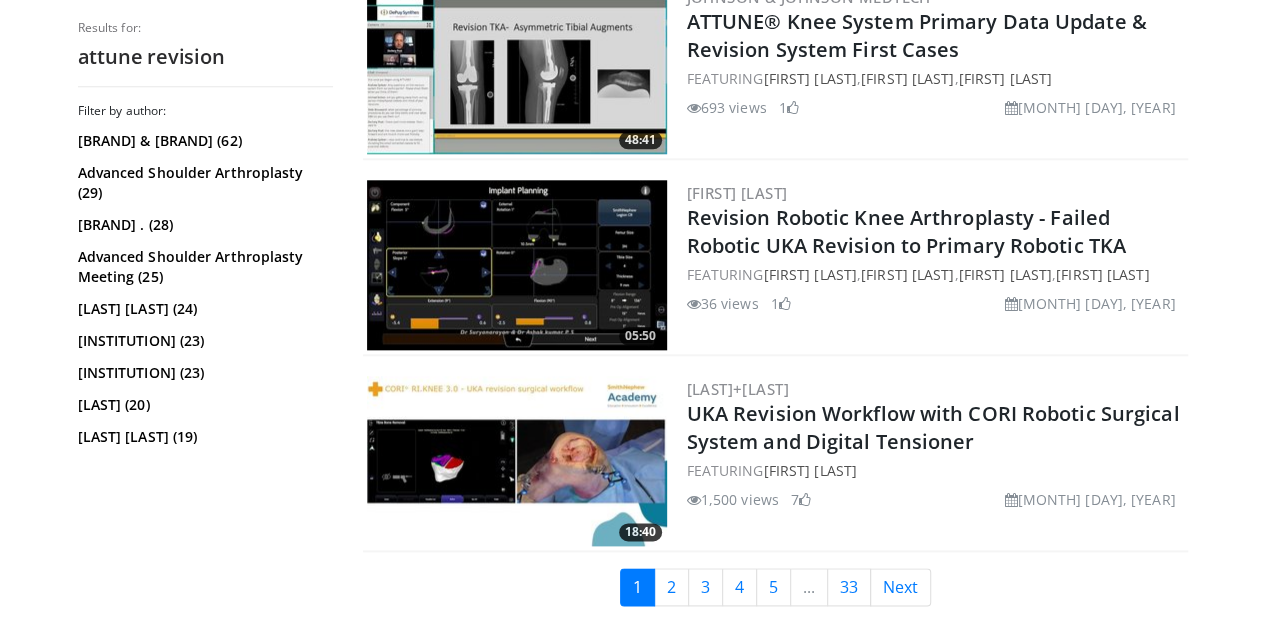 scroll, scrollTop: 4928, scrollLeft: 0, axis: vertical 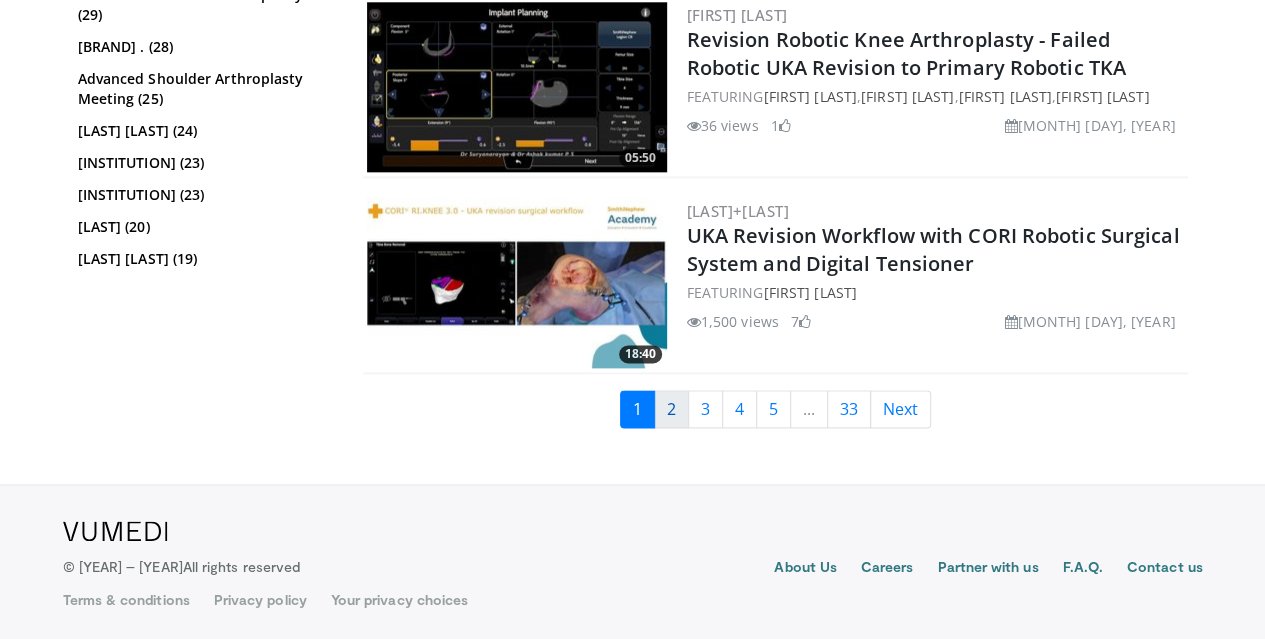 click on "2" at bounding box center [671, 409] 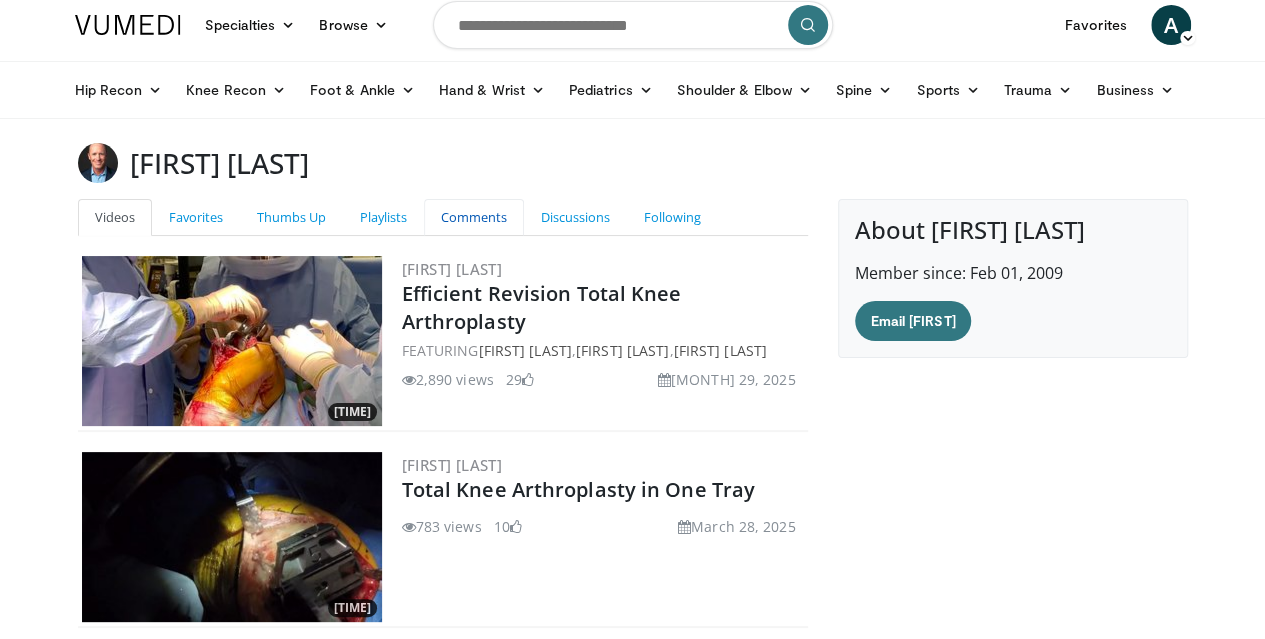 scroll, scrollTop: 12, scrollLeft: 0, axis: vertical 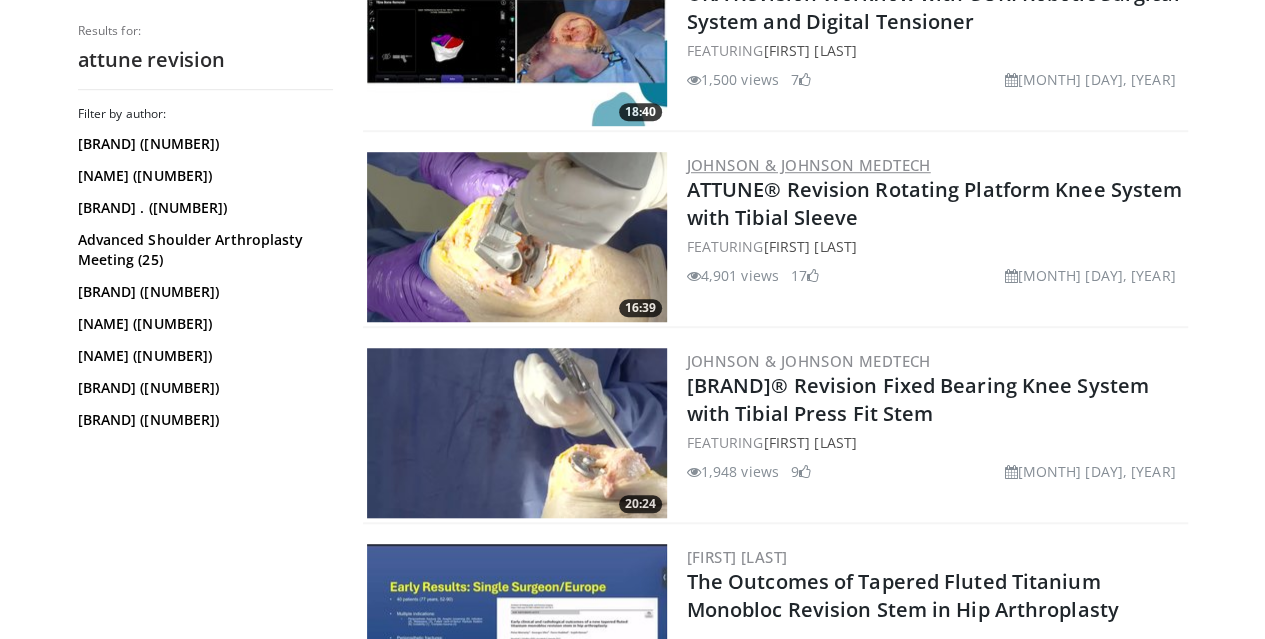 click on "[BRAND] & [BRAND] MedTech" at bounding box center (809, 165) 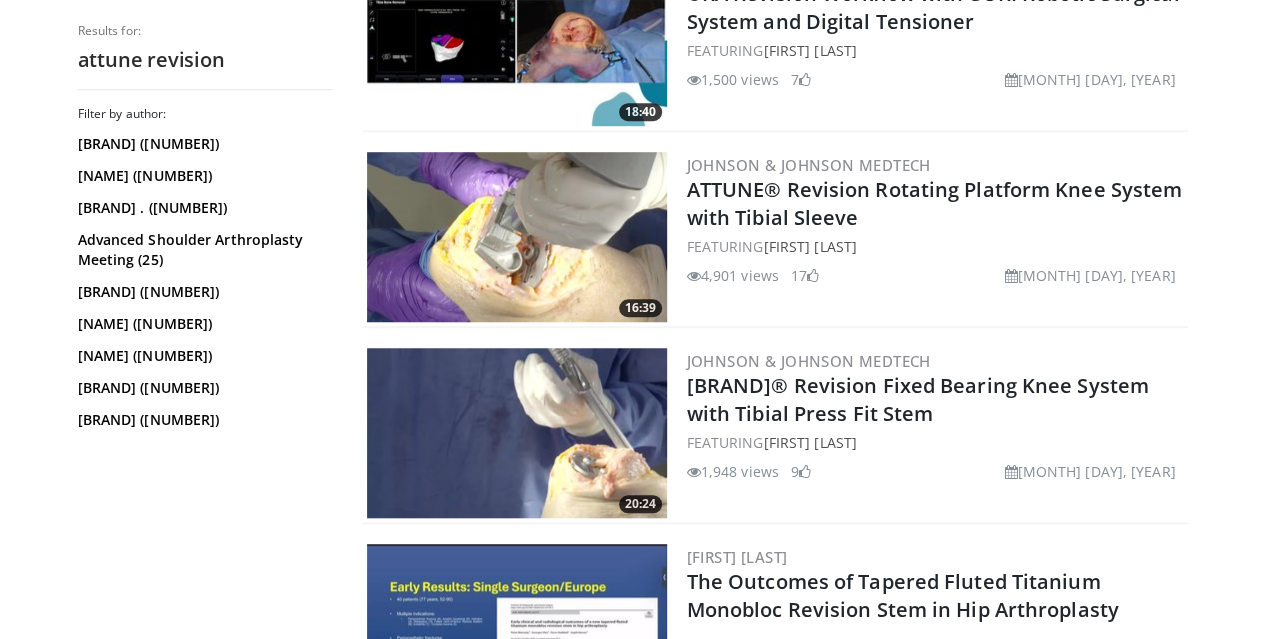 click at bounding box center (517, 237) 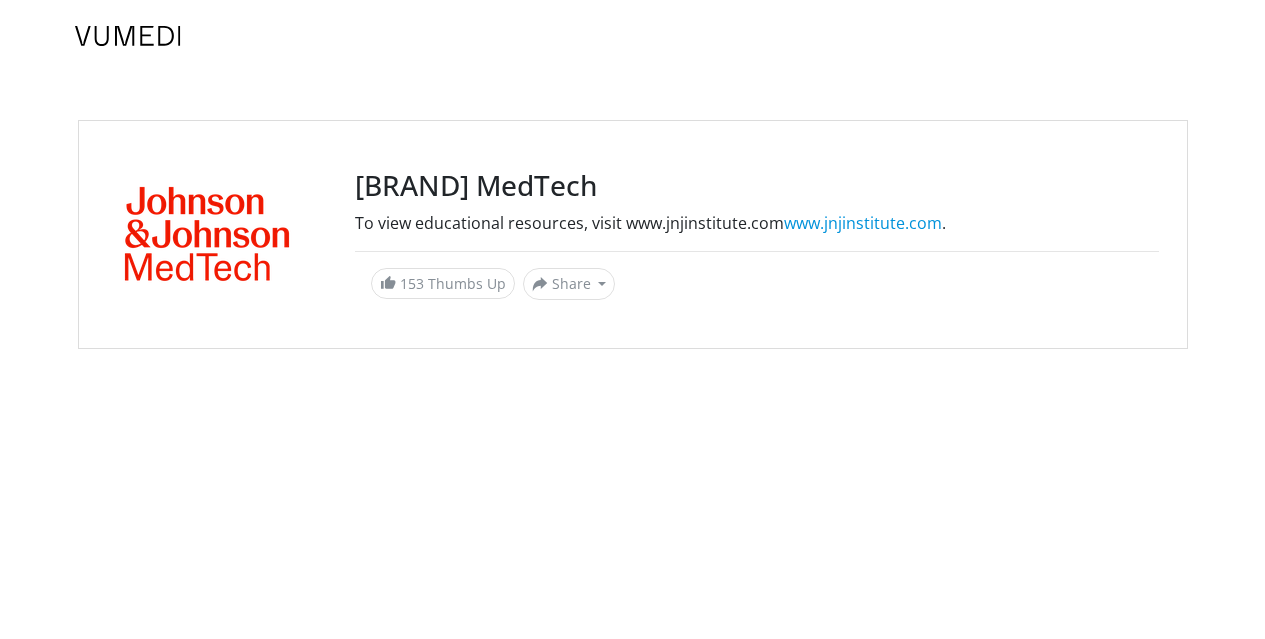 scroll, scrollTop: 0, scrollLeft: 0, axis: both 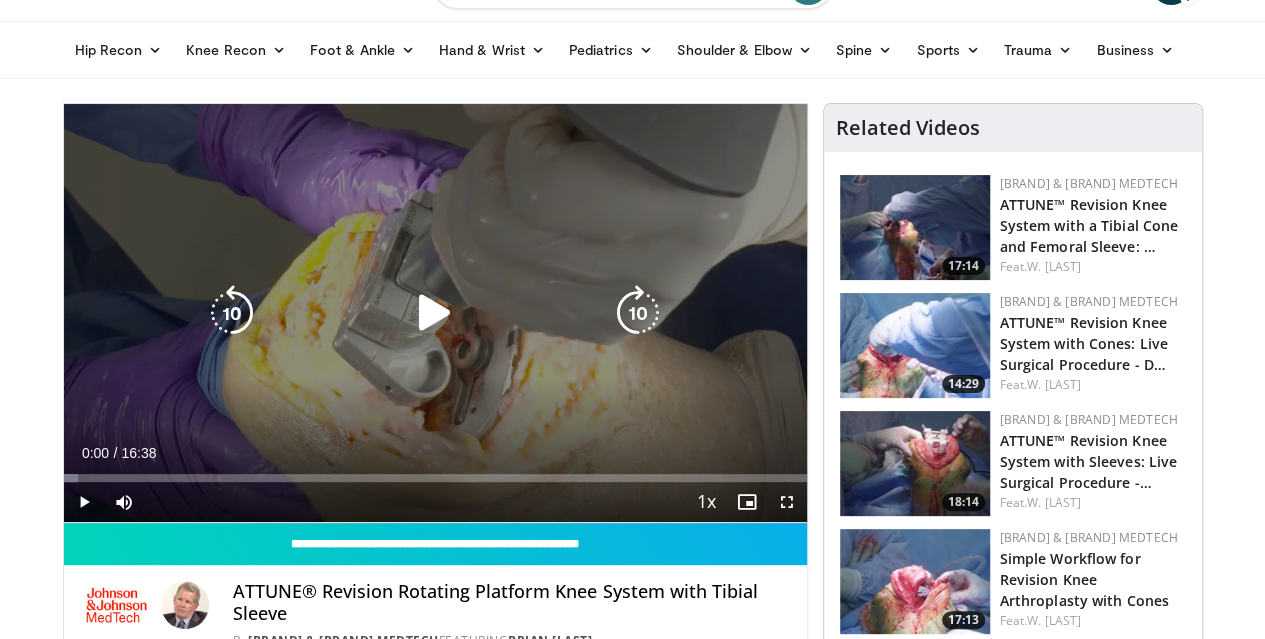 click on "10 seconds
Tap to unmute" at bounding box center [435, 313] 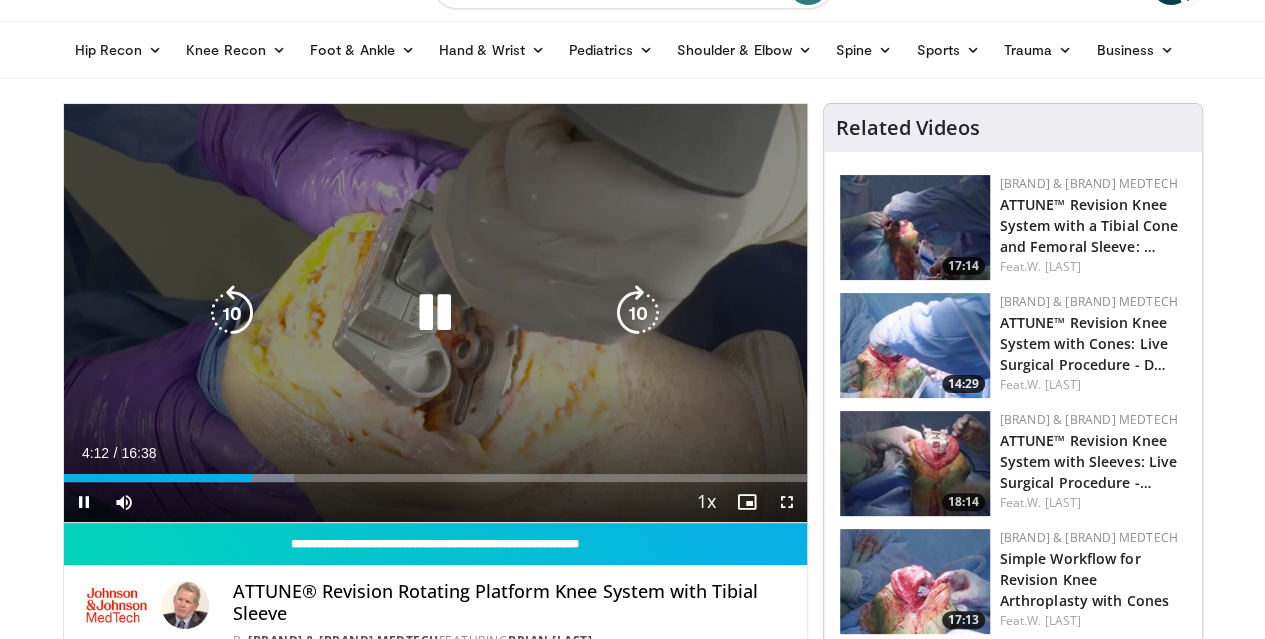 click at bounding box center [435, 313] 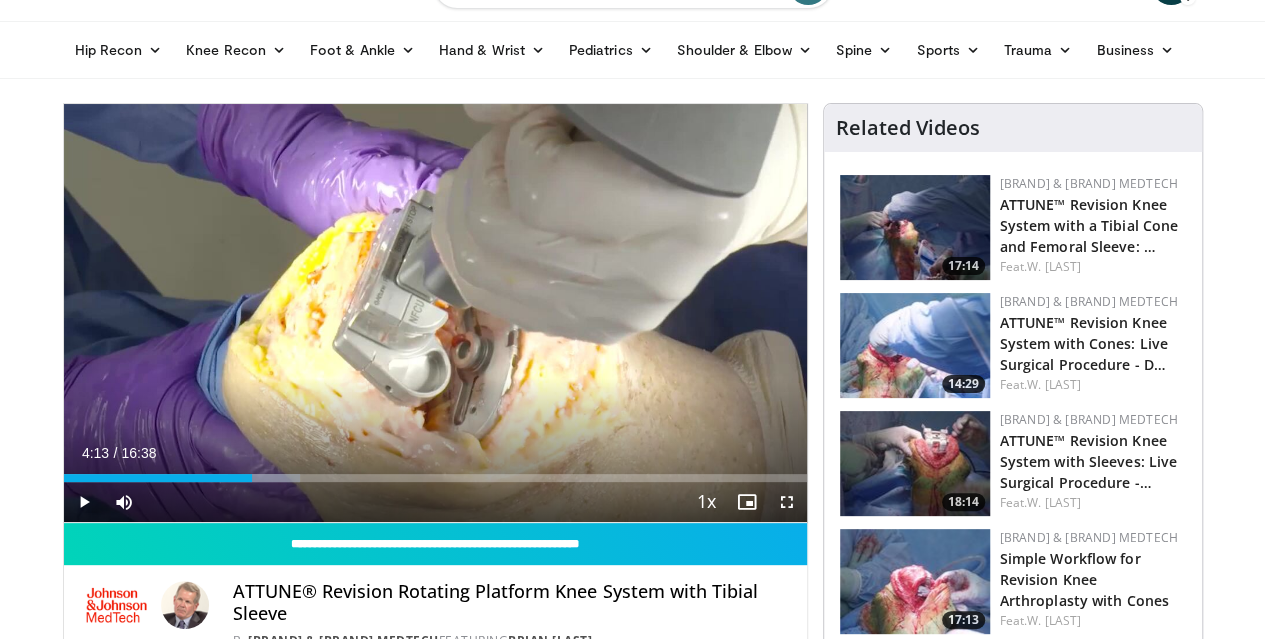 click on "10 seconds
Tap to unmute" at bounding box center (435, 313) 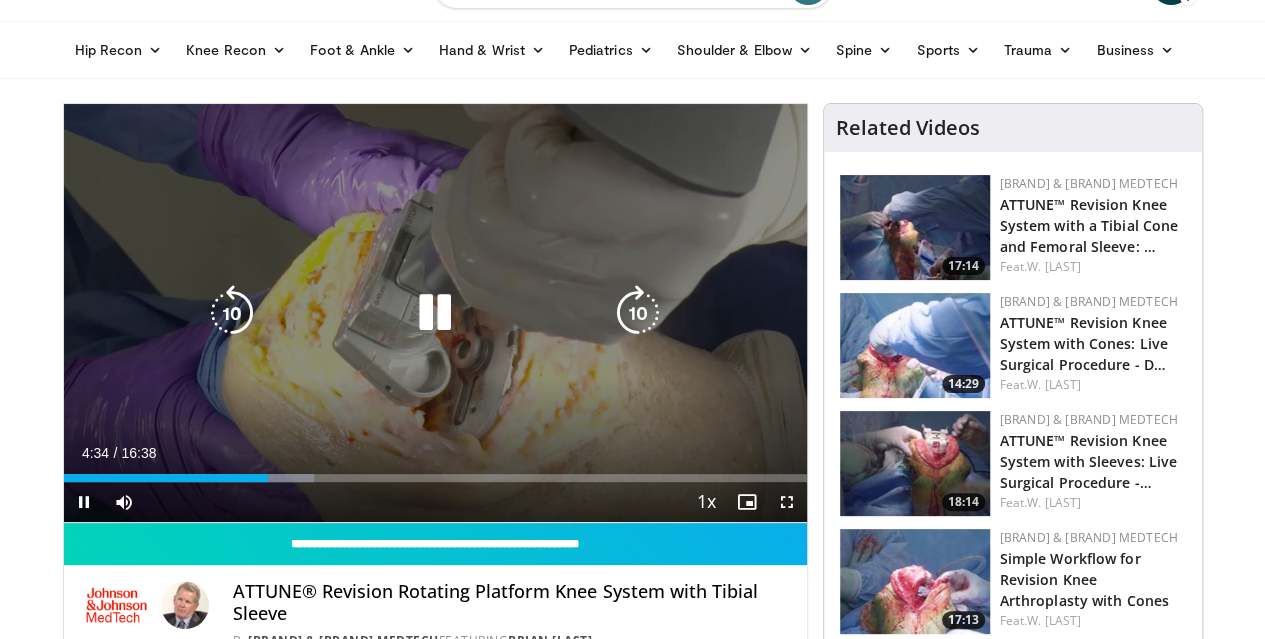 click at bounding box center (435, 313) 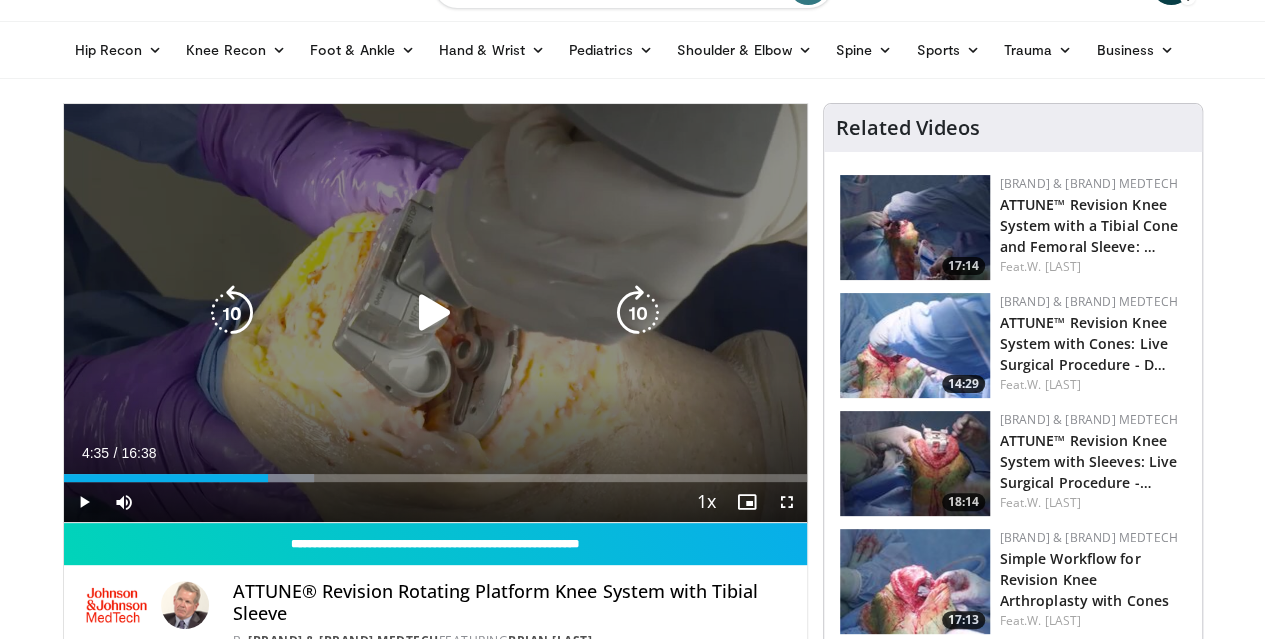 click at bounding box center [435, 313] 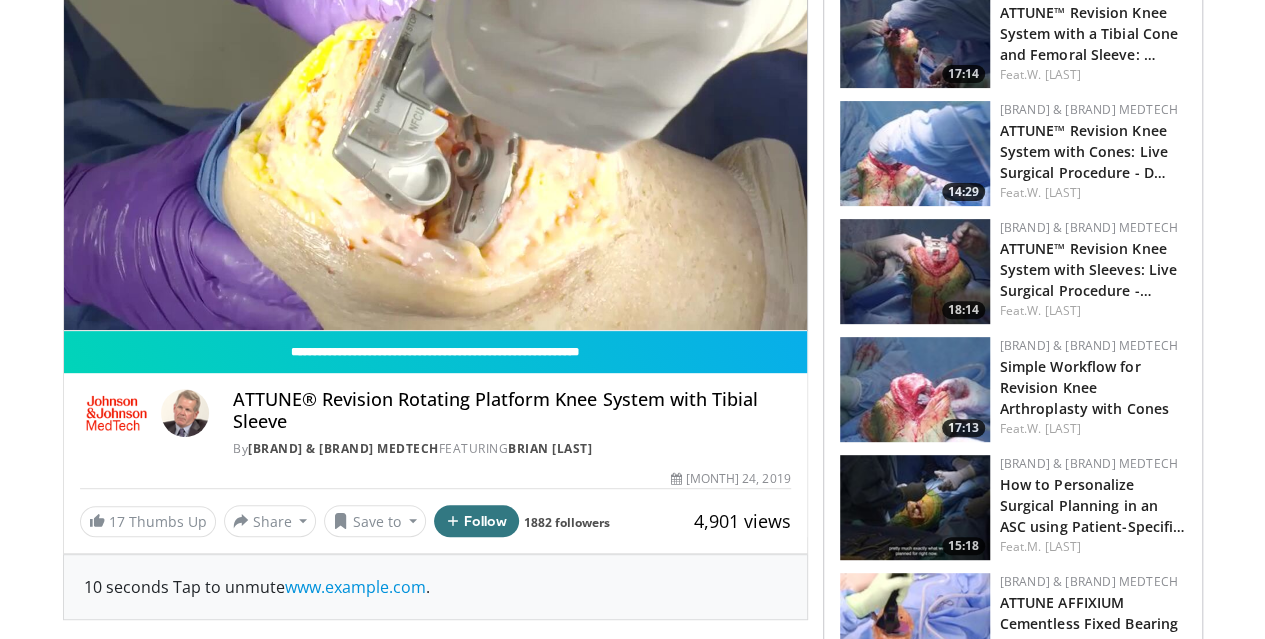 scroll, scrollTop: 0, scrollLeft: 0, axis: both 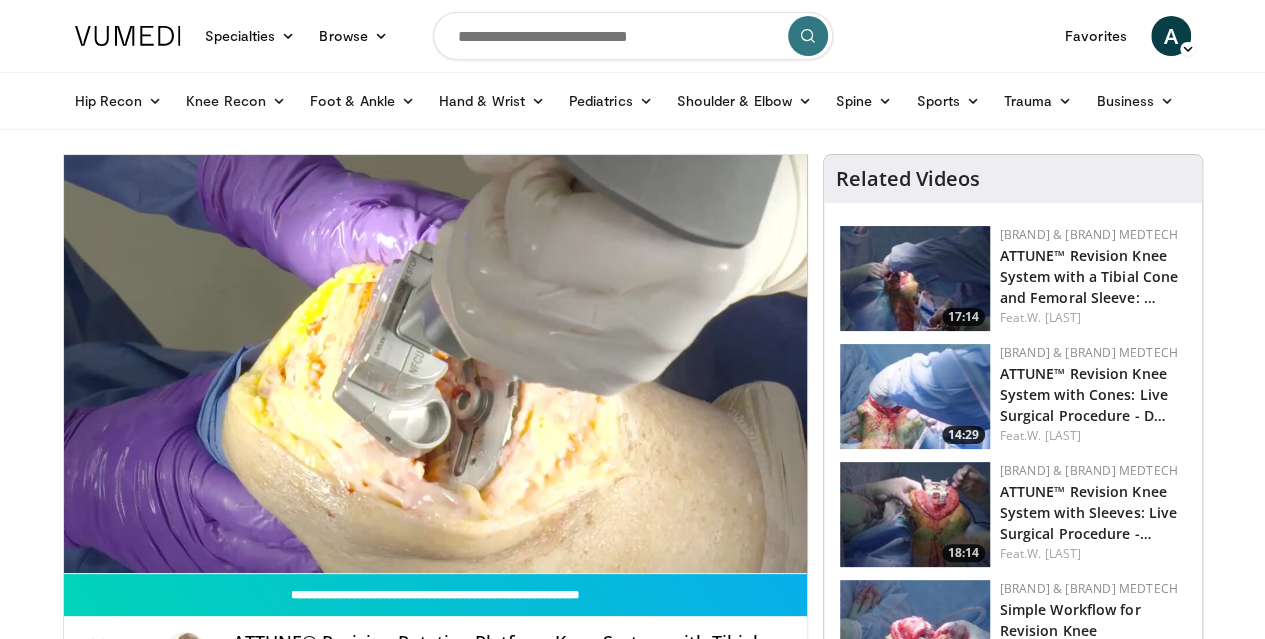 type 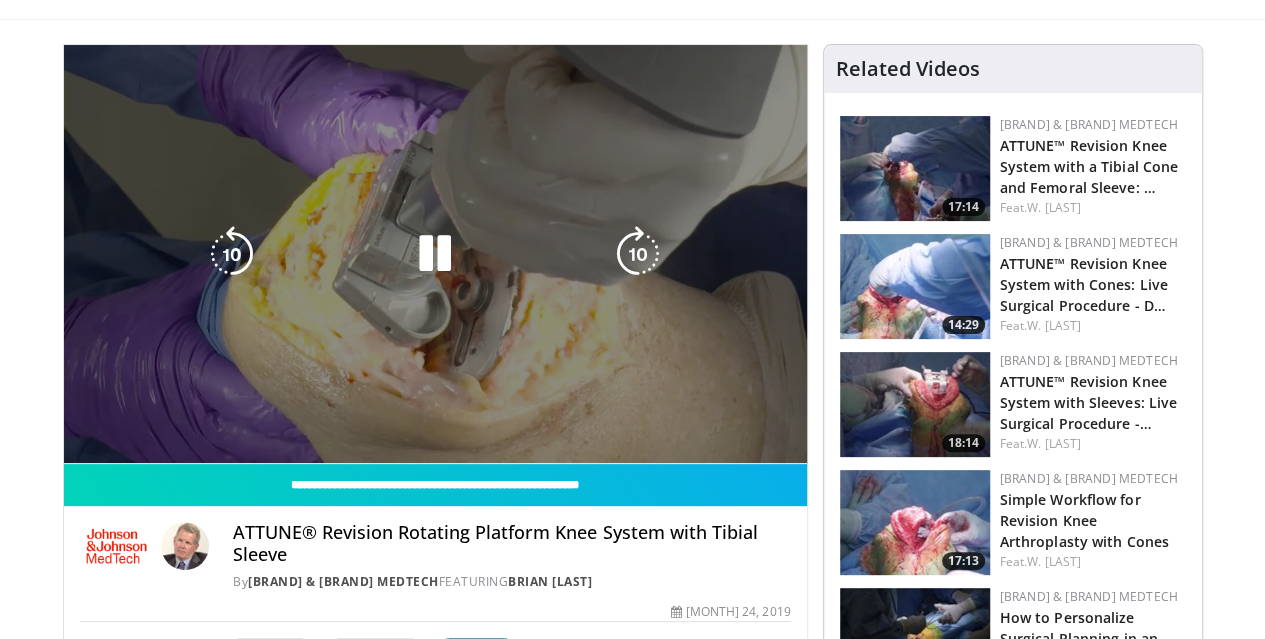 scroll, scrollTop: 60, scrollLeft: 0, axis: vertical 